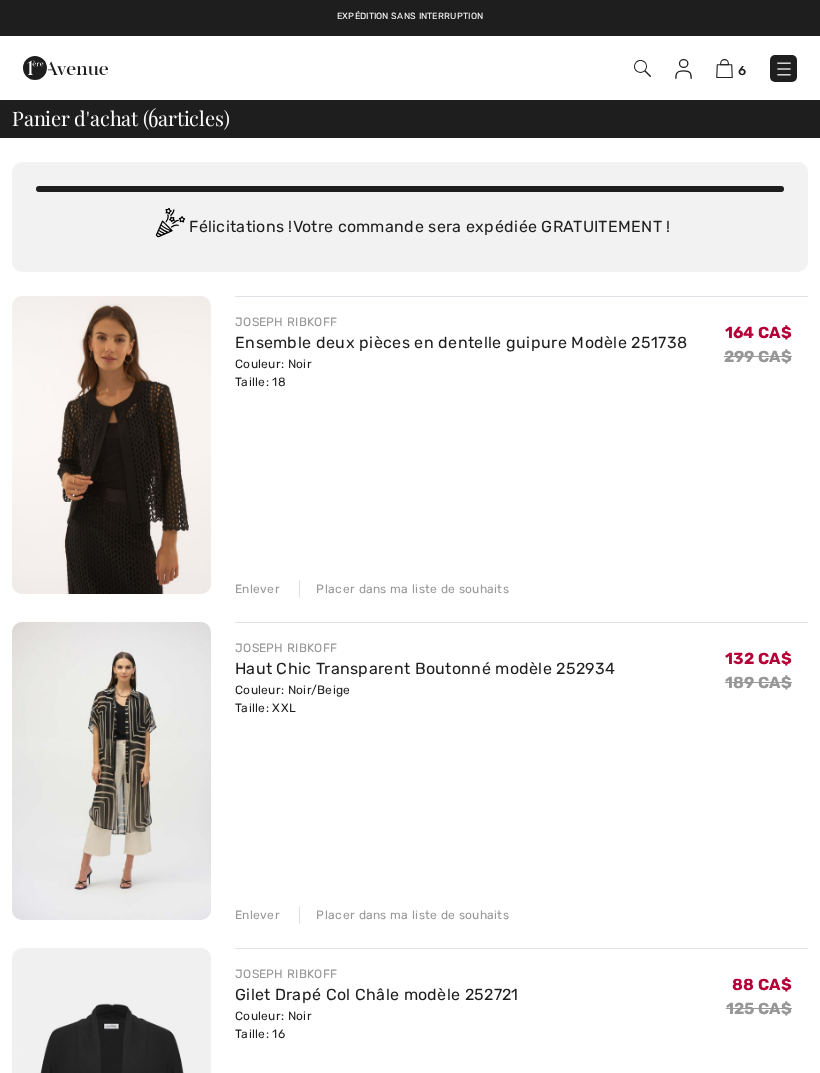 scroll, scrollTop: 0, scrollLeft: 0, axis: both 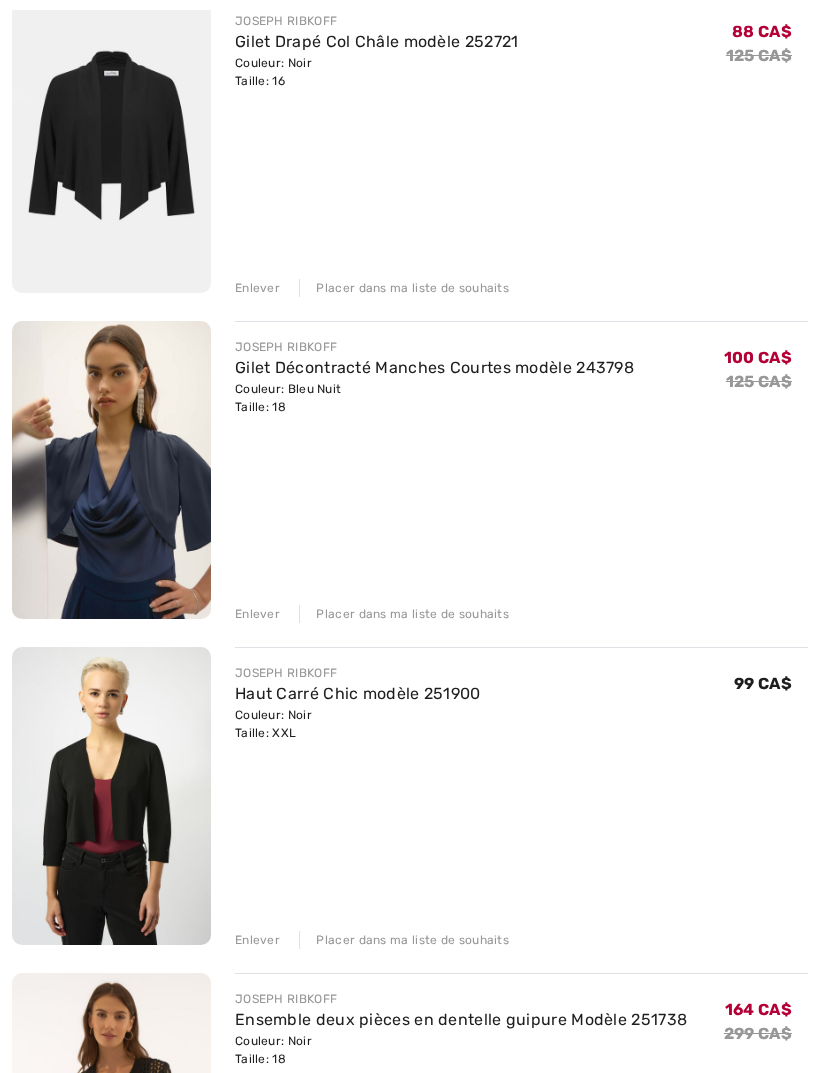click on "Gilet Décontracté Manches Courtes modèle 243798" at bounding box center [434, 367] 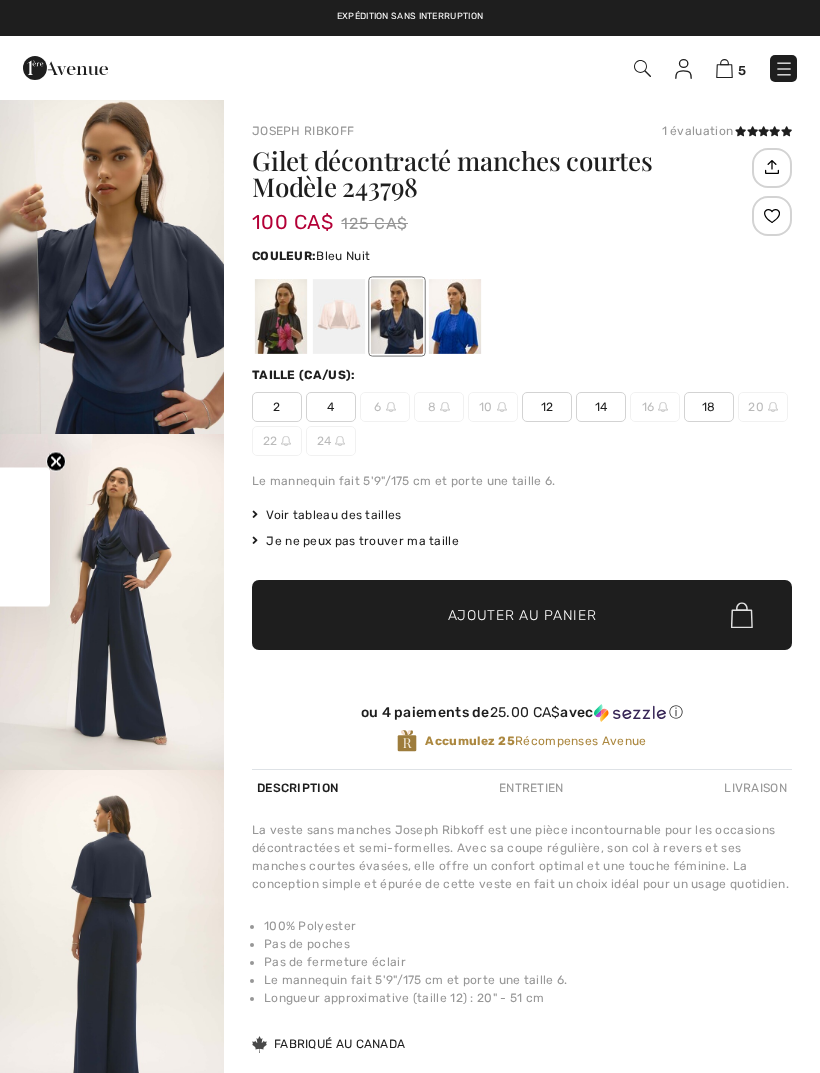 checkbox on "true" 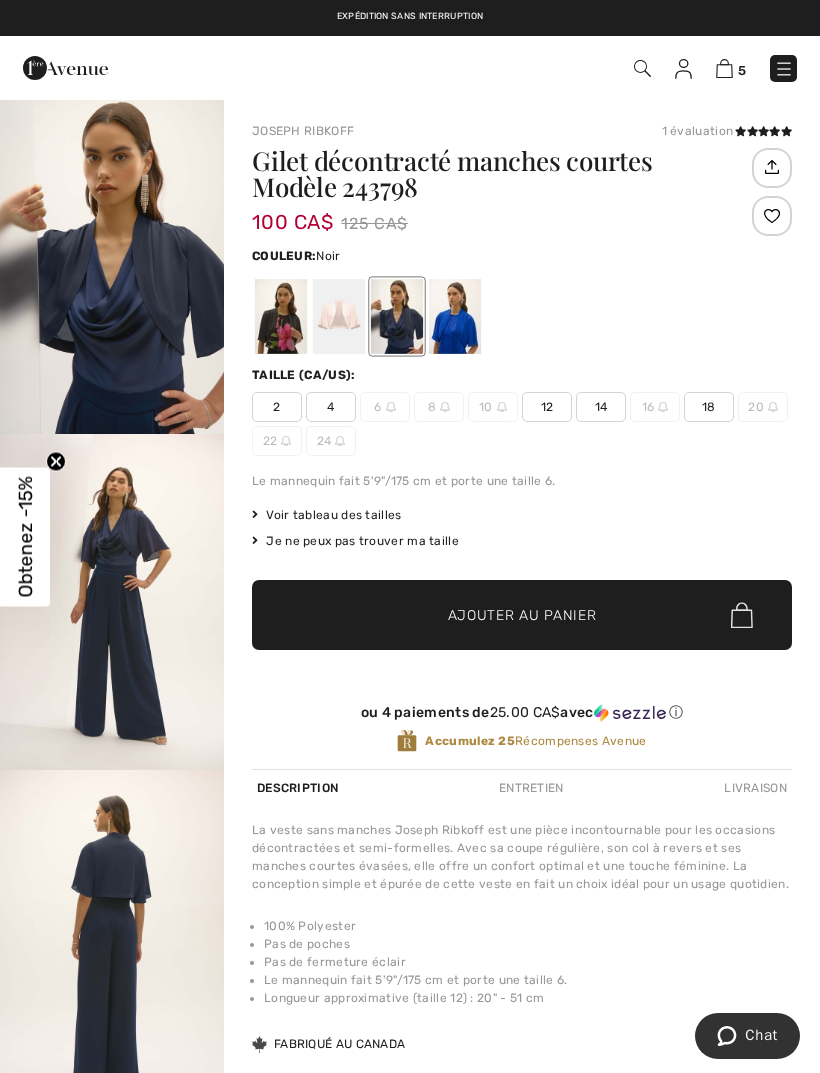 click at bounding box center (281, 316) 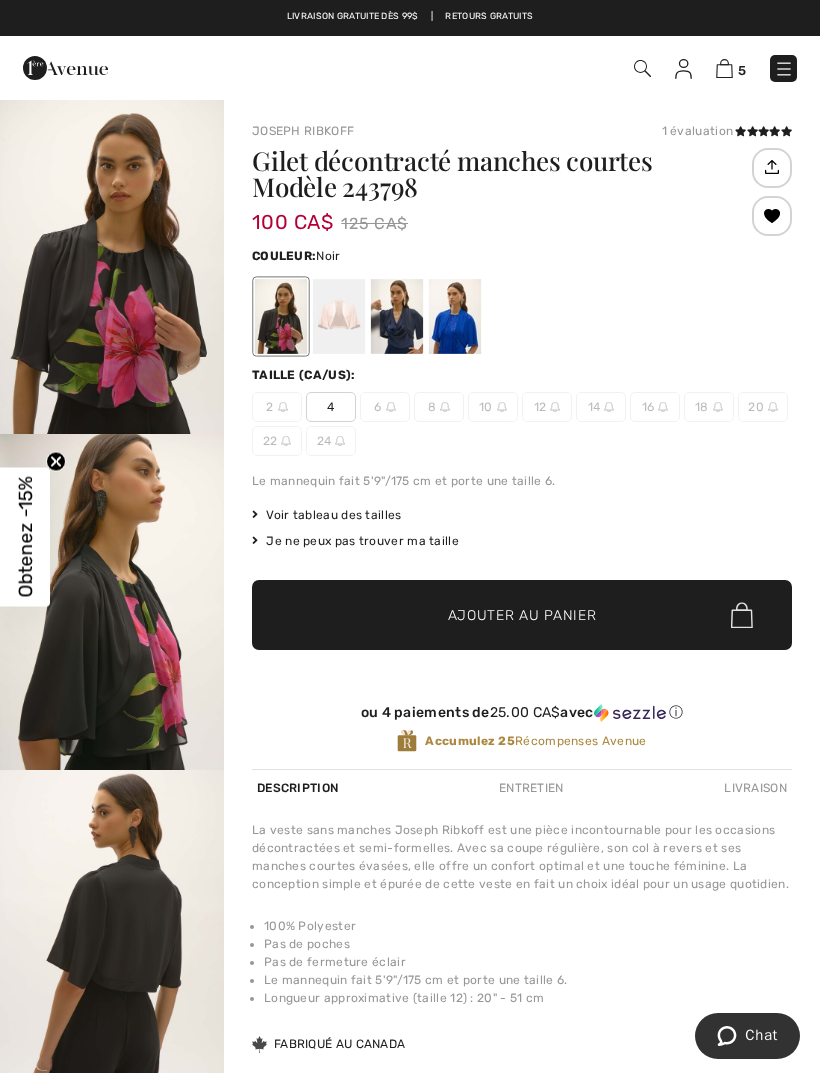 click at bounding box center (724, 68) 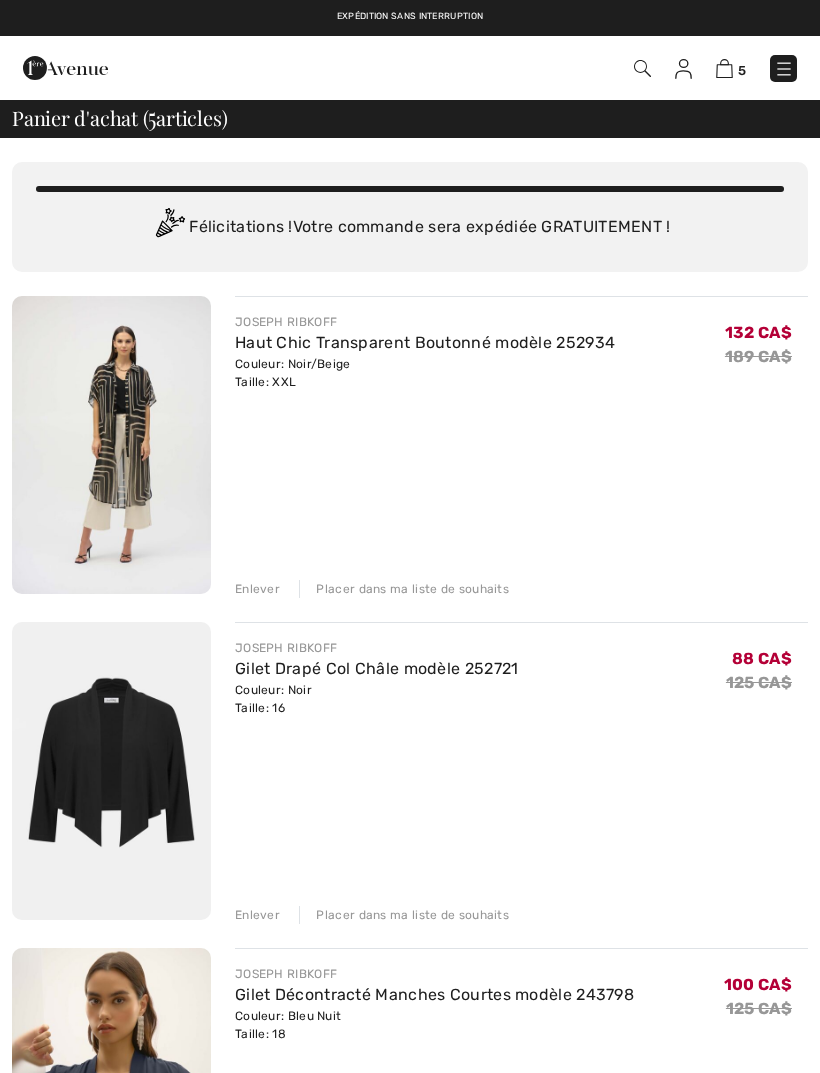 checkbox on "true" 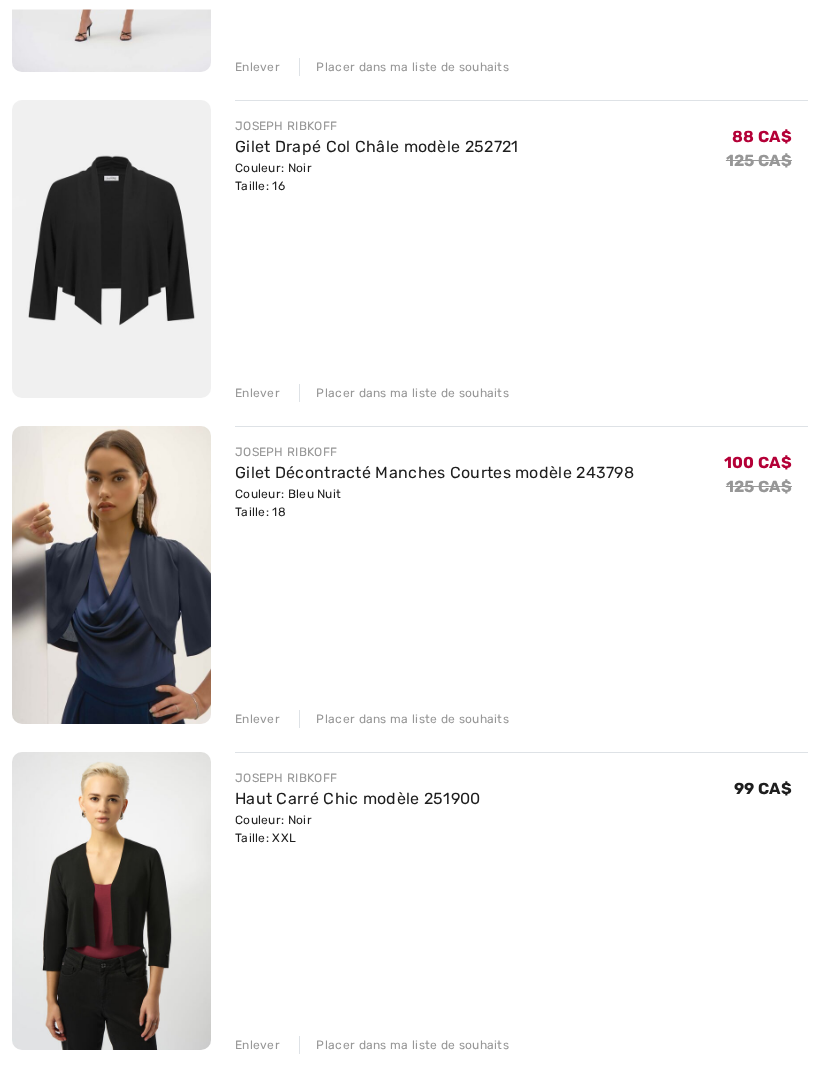 scroll, scrollTop: 523, scrollLeft: 0, axis: vertical 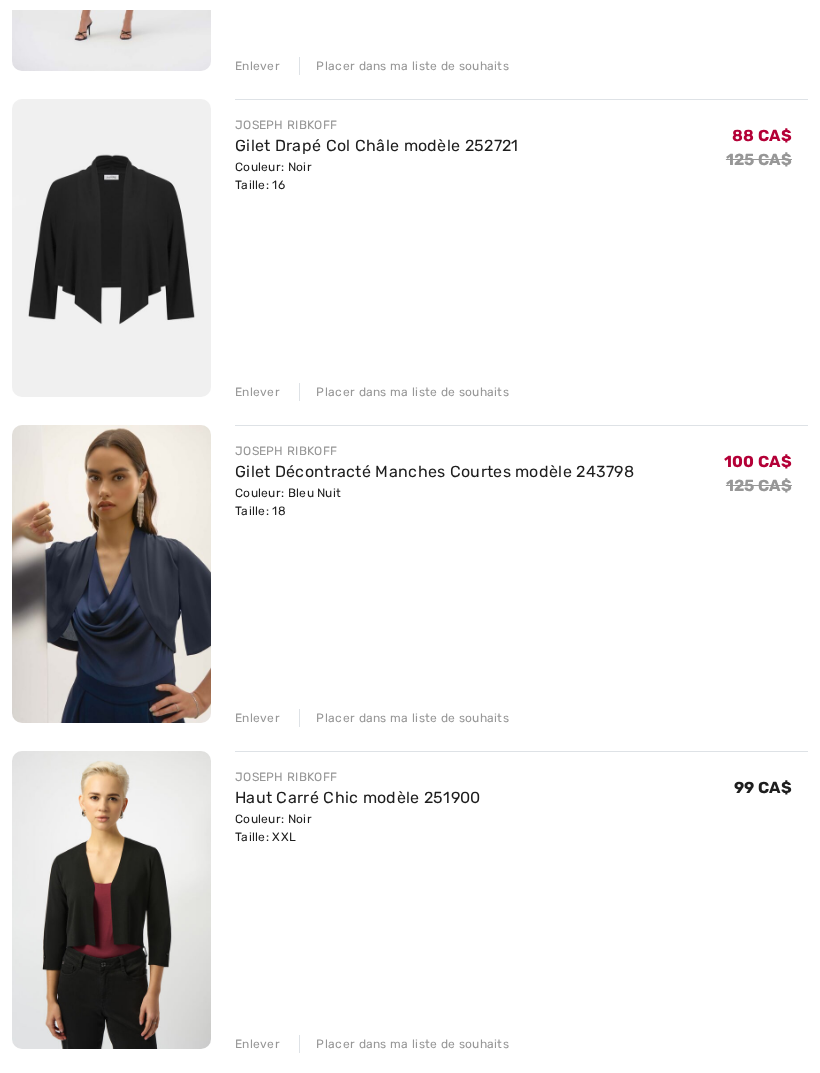 click on "Enlever" at bounding box center [257, 718] 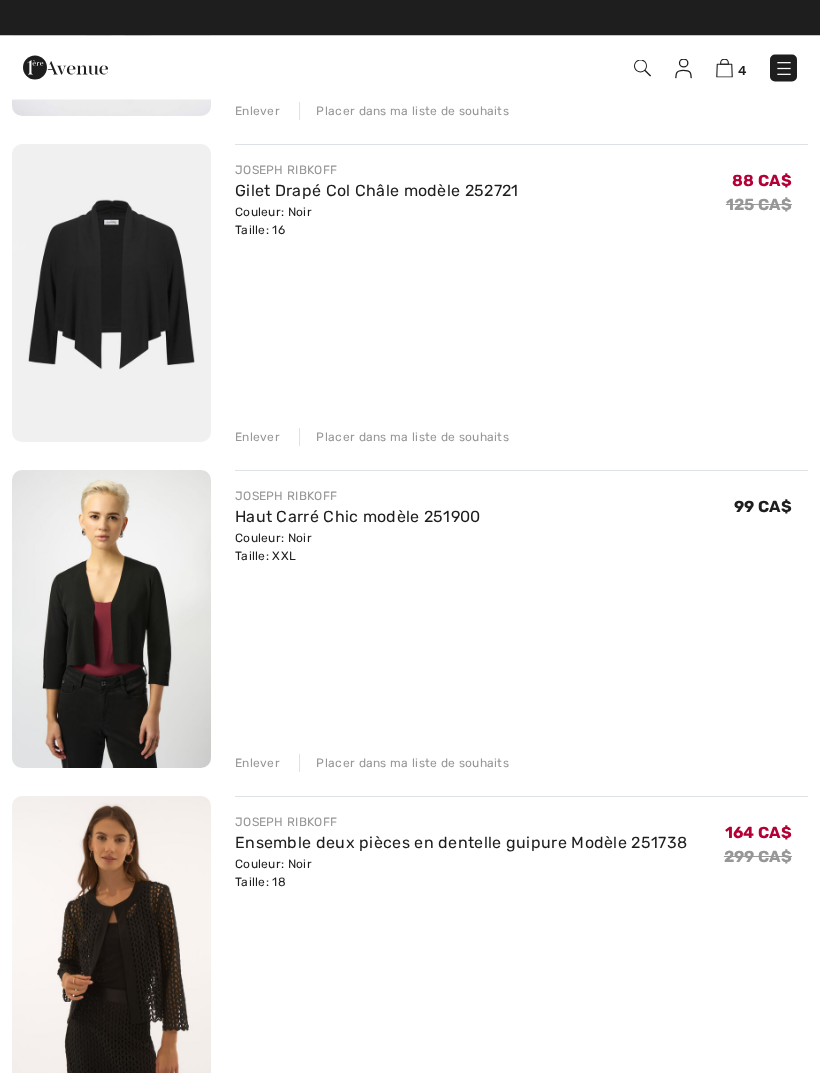 scroll, scrollTop: 478, scrollLeft: 0, axis: vertical 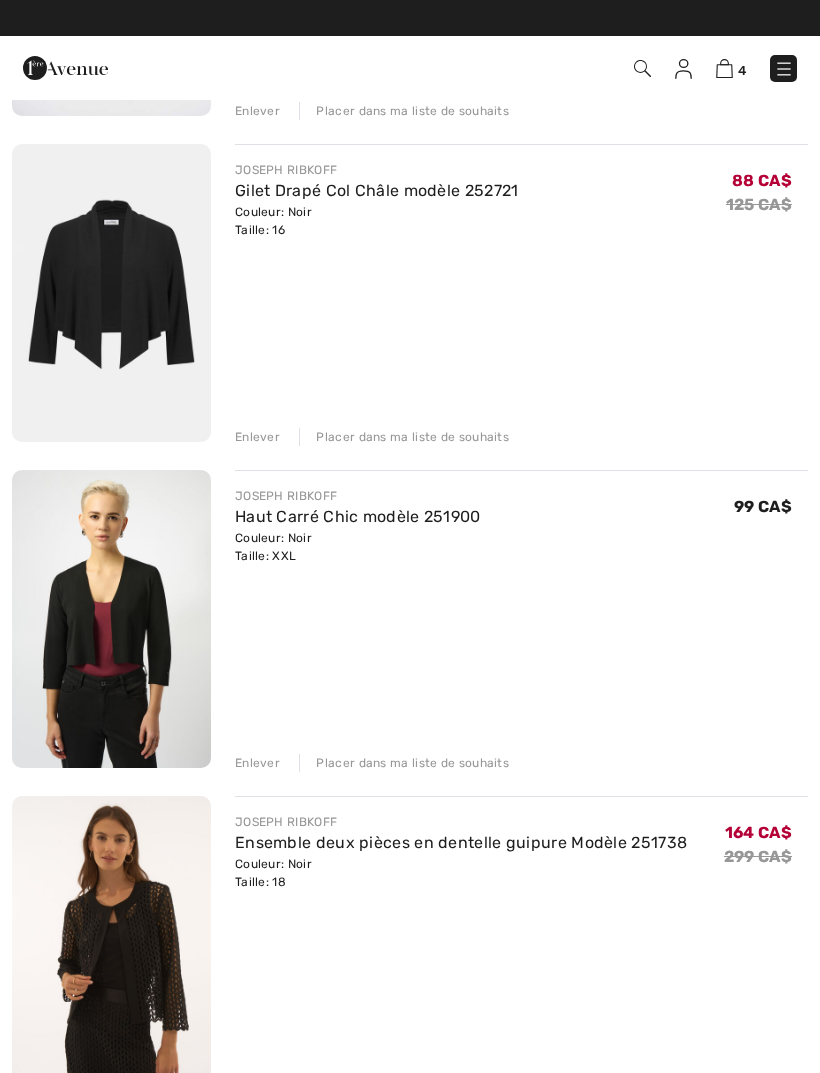 click at bounding box center (111, 619) 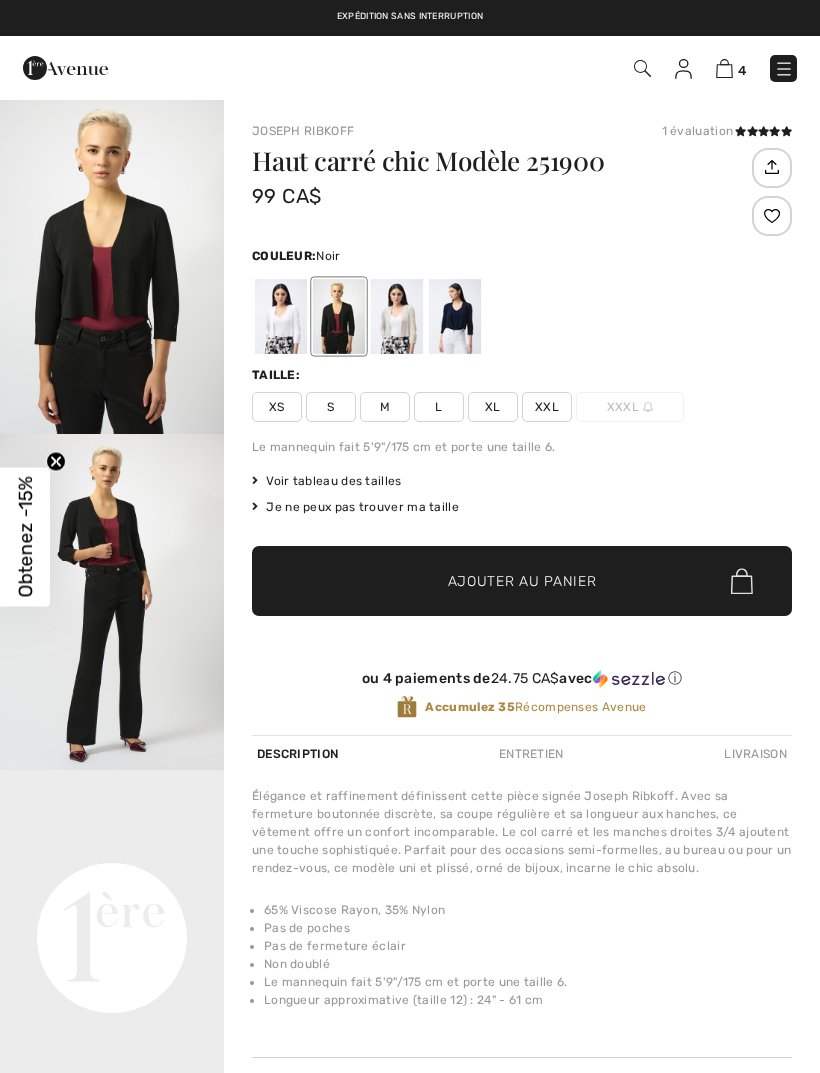 scroll, scrollTop: 0, scrollLeft: 0, axis: both 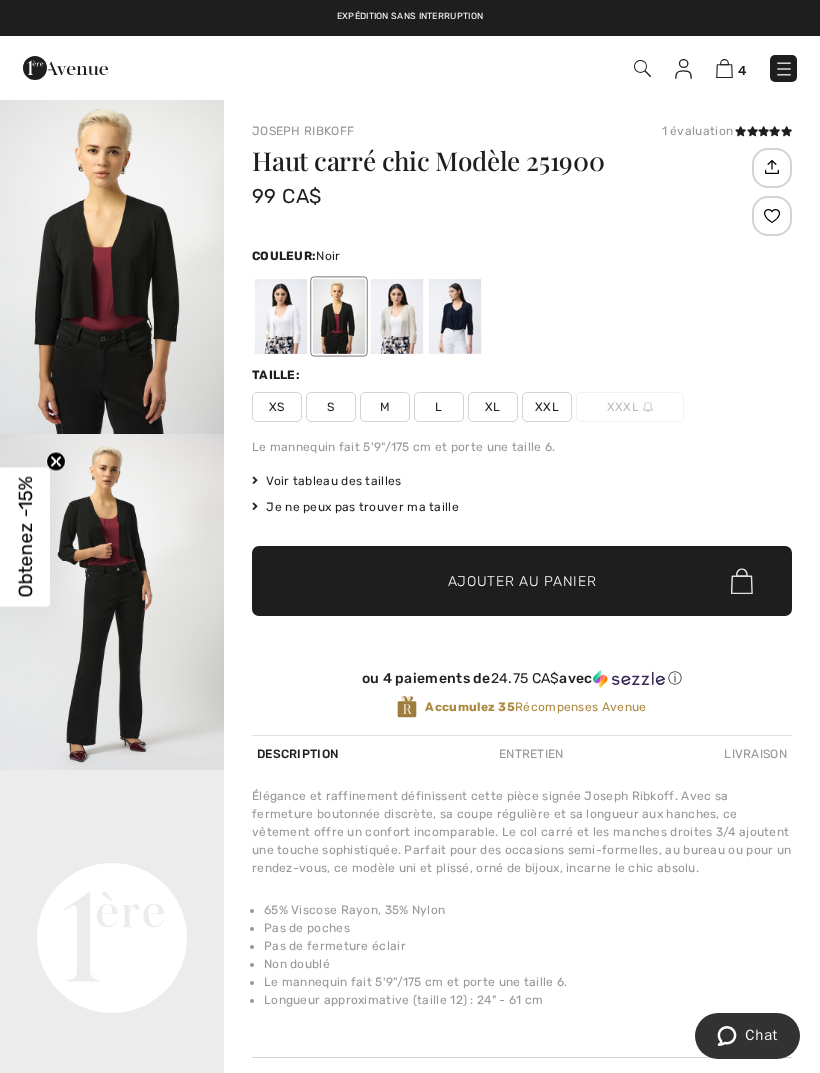click at bounding box center [112, 266] 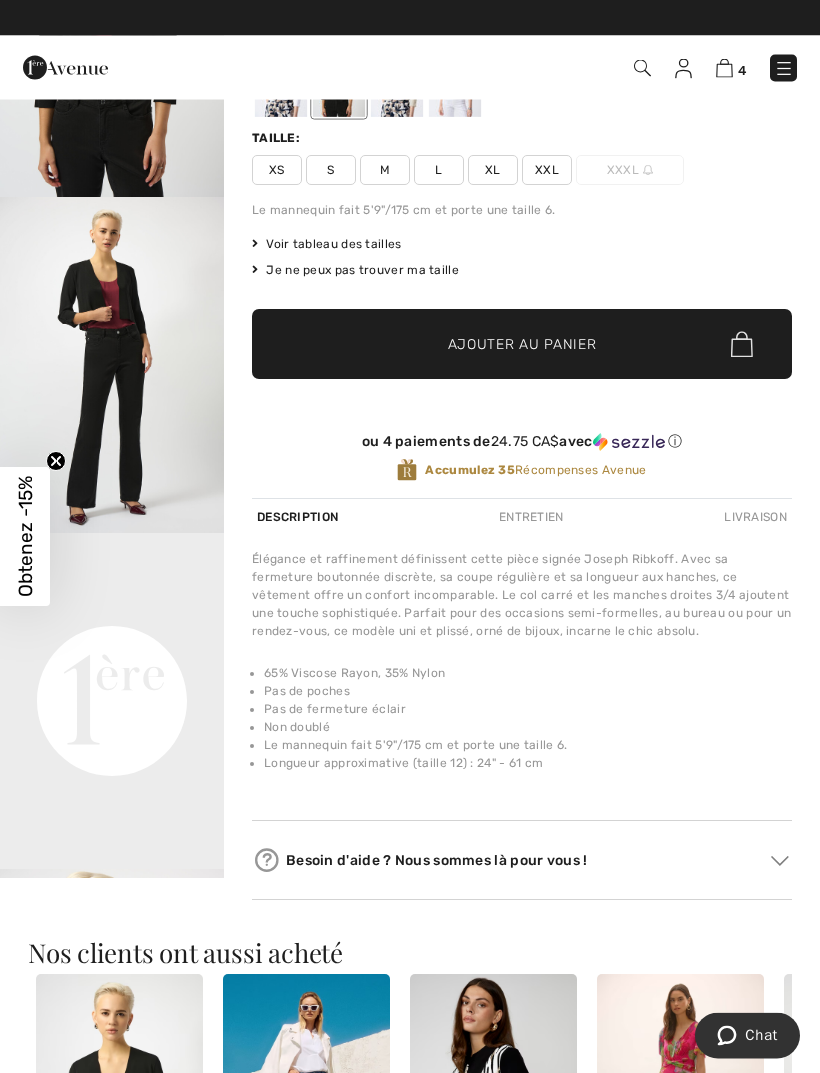 scroll, scrollTop: 286, scrollLeft: 0, axis: vertical 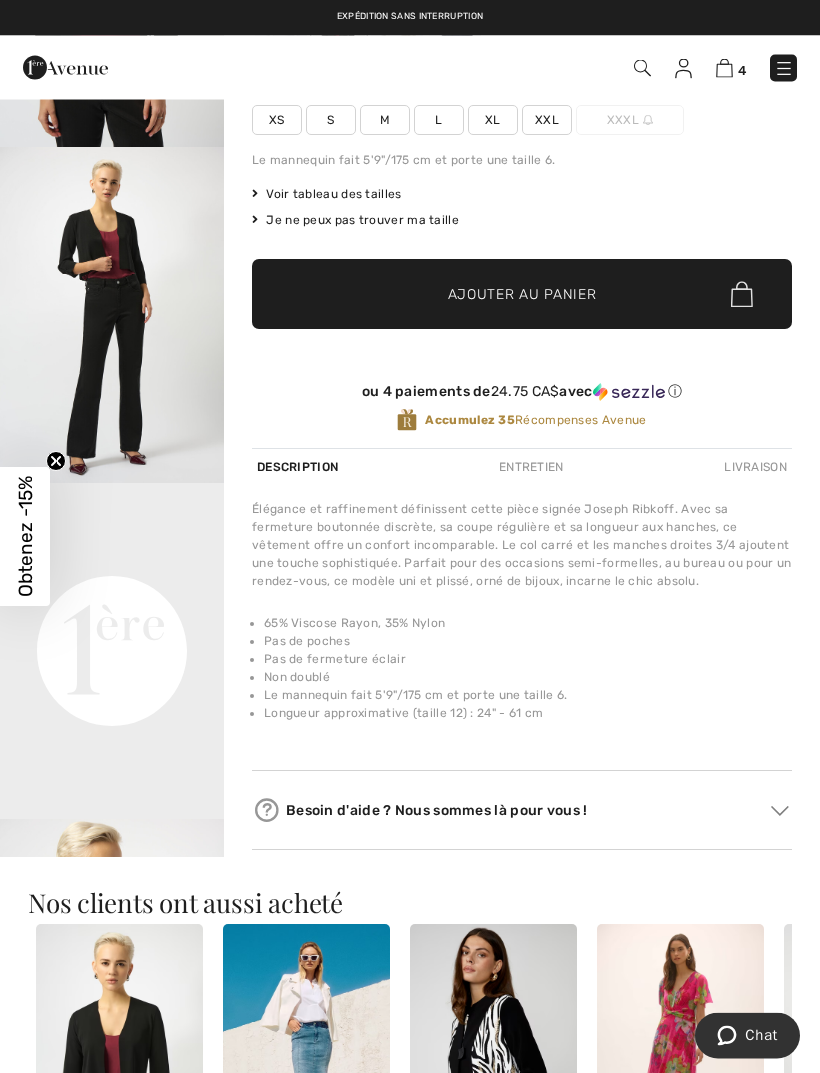 click on "Your browser does not support the video tag." at bounding box center [112, 540] 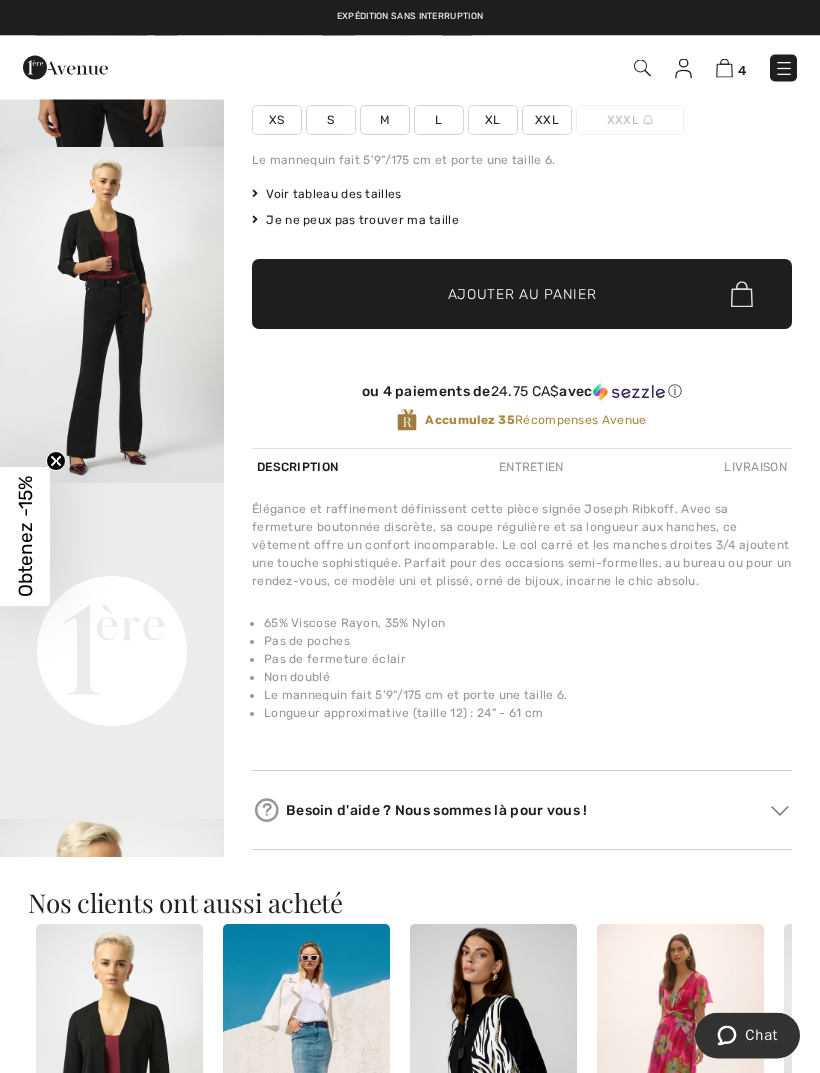 click on "Your browser does not support the video tag." at bounding box center (112, 540) 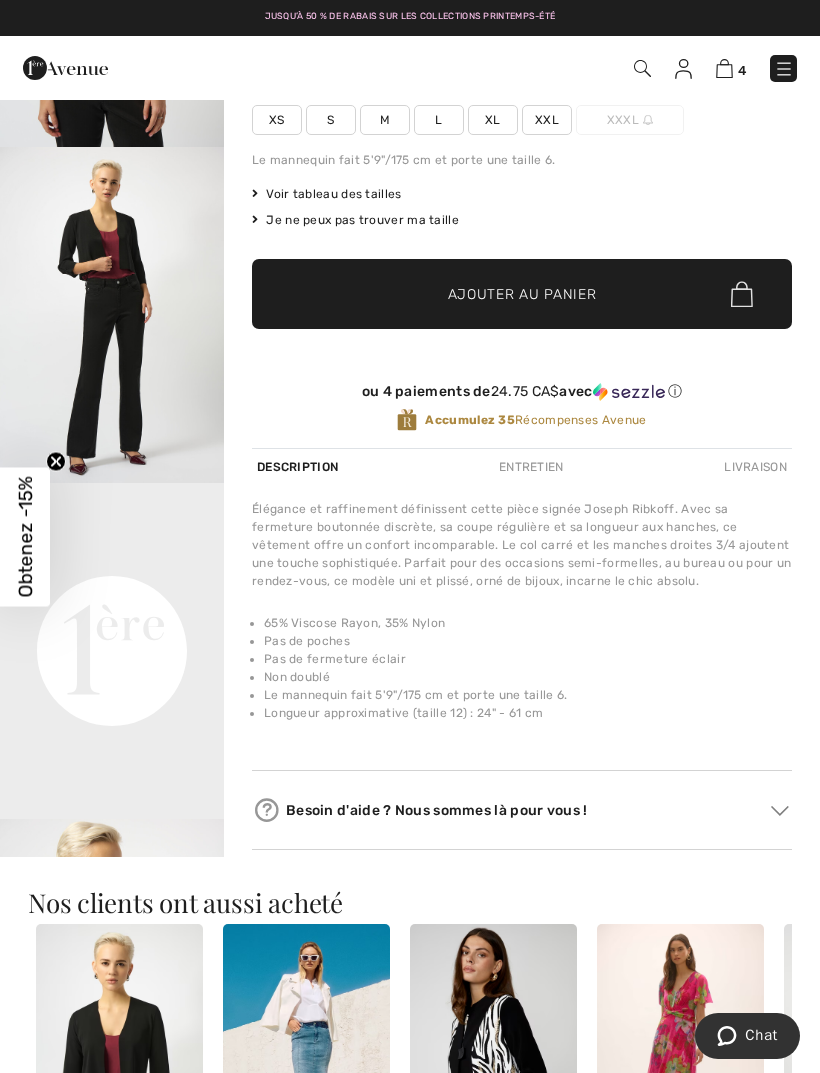 scroll, scrollTop: 312, scrollLeft: 0, axis: vertical 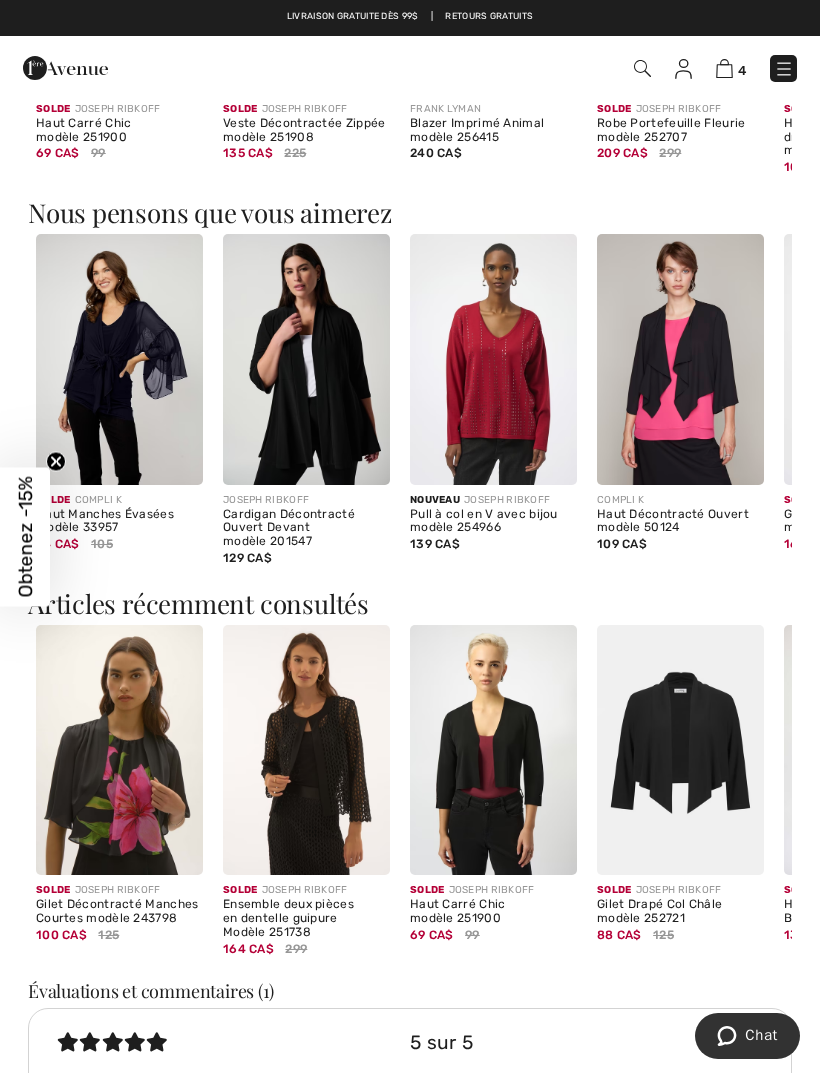click at bounding box center (493, 750) 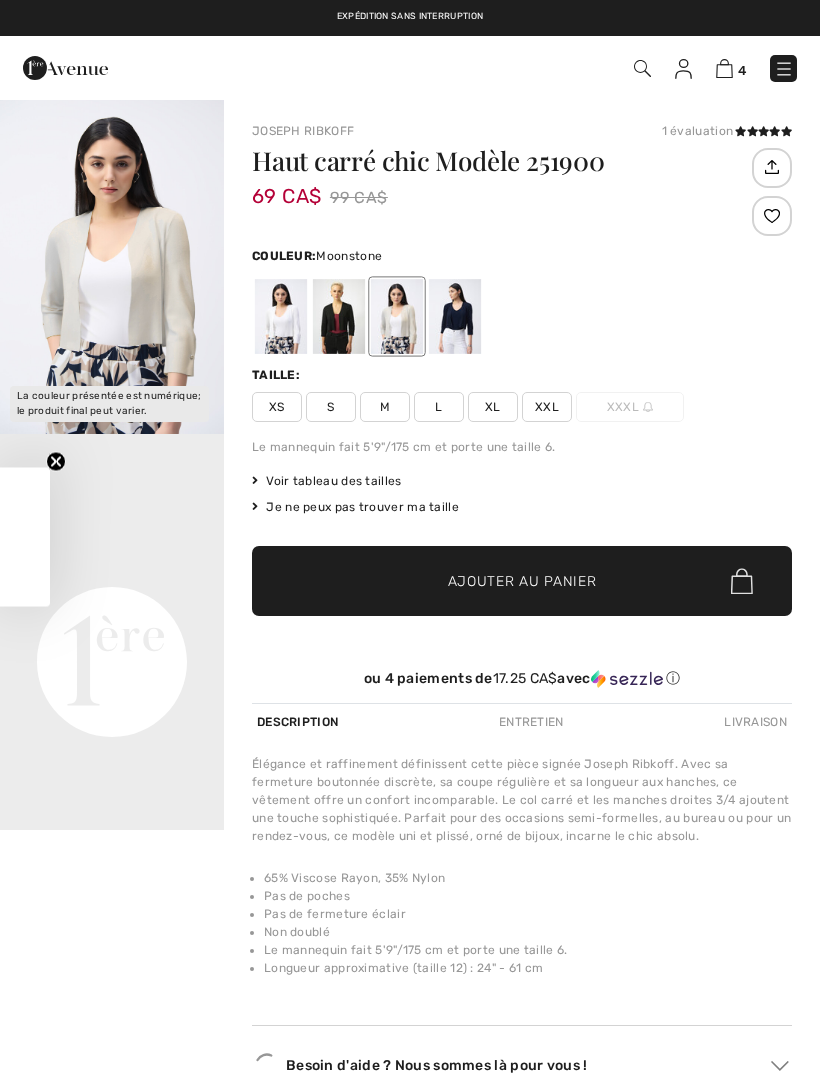 checkbox on "true" 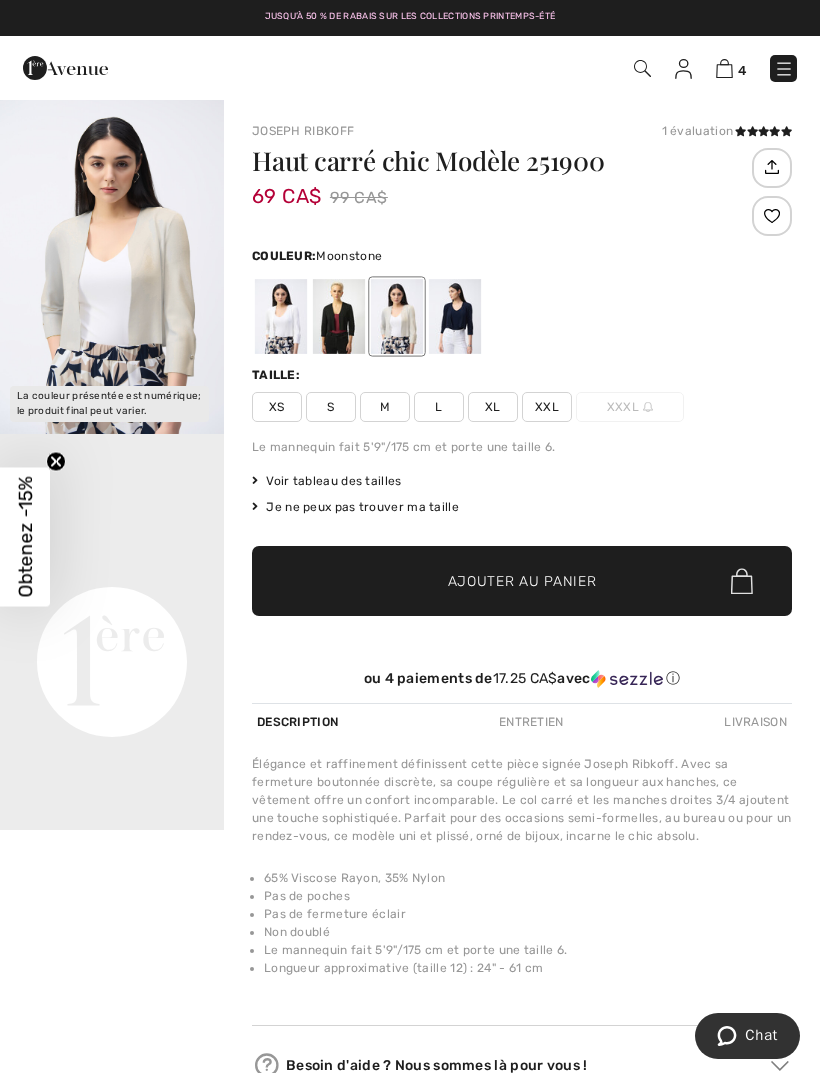 click at bounding box center [339, 316] 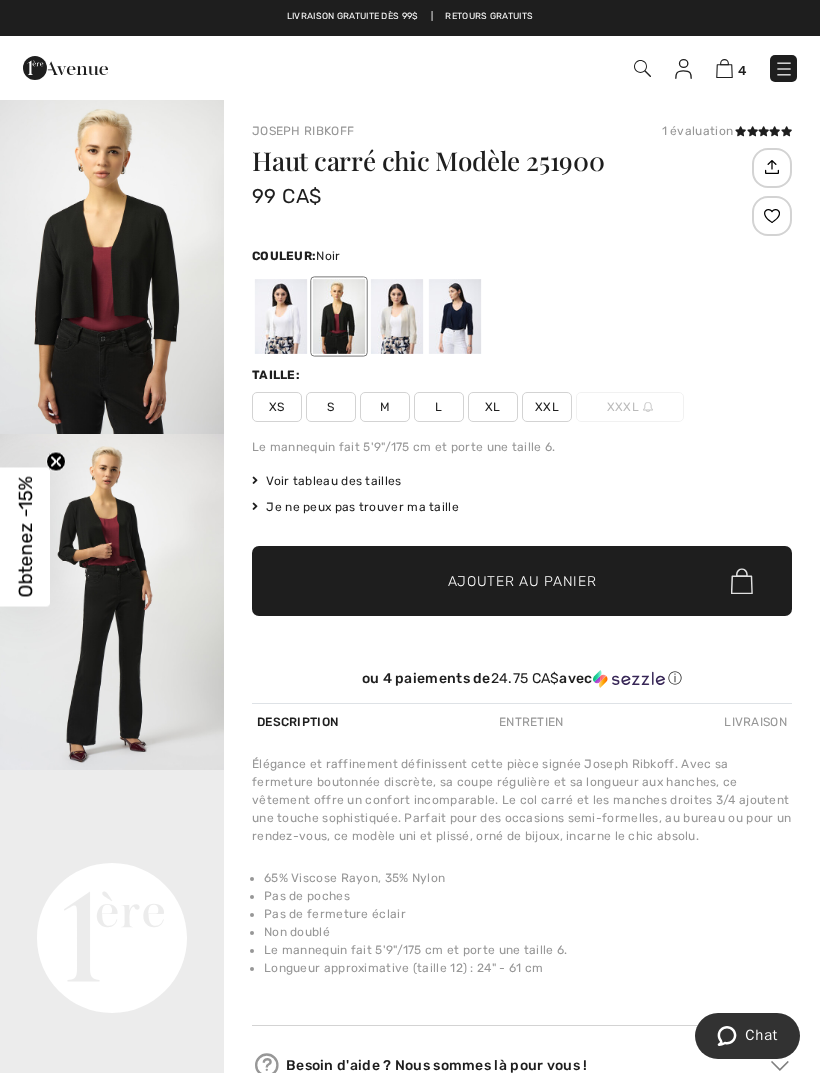 click at bounding box center (281, 316) 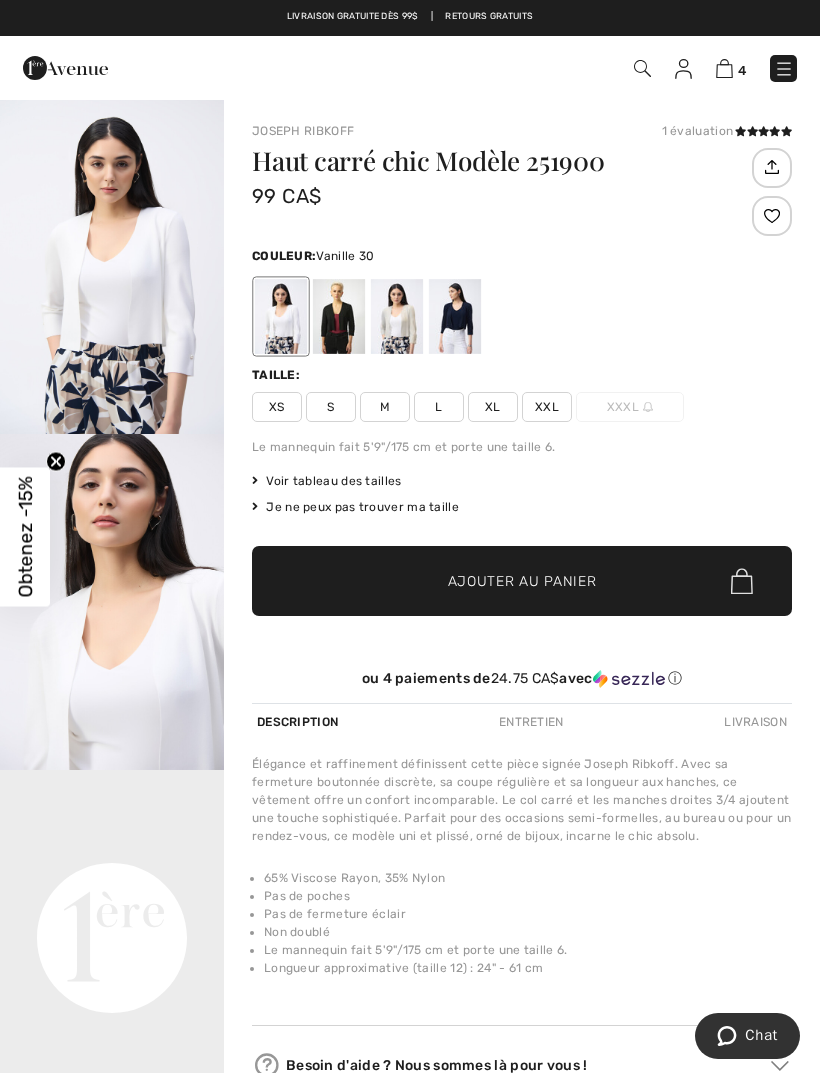 click at bounding box center (339, 316) 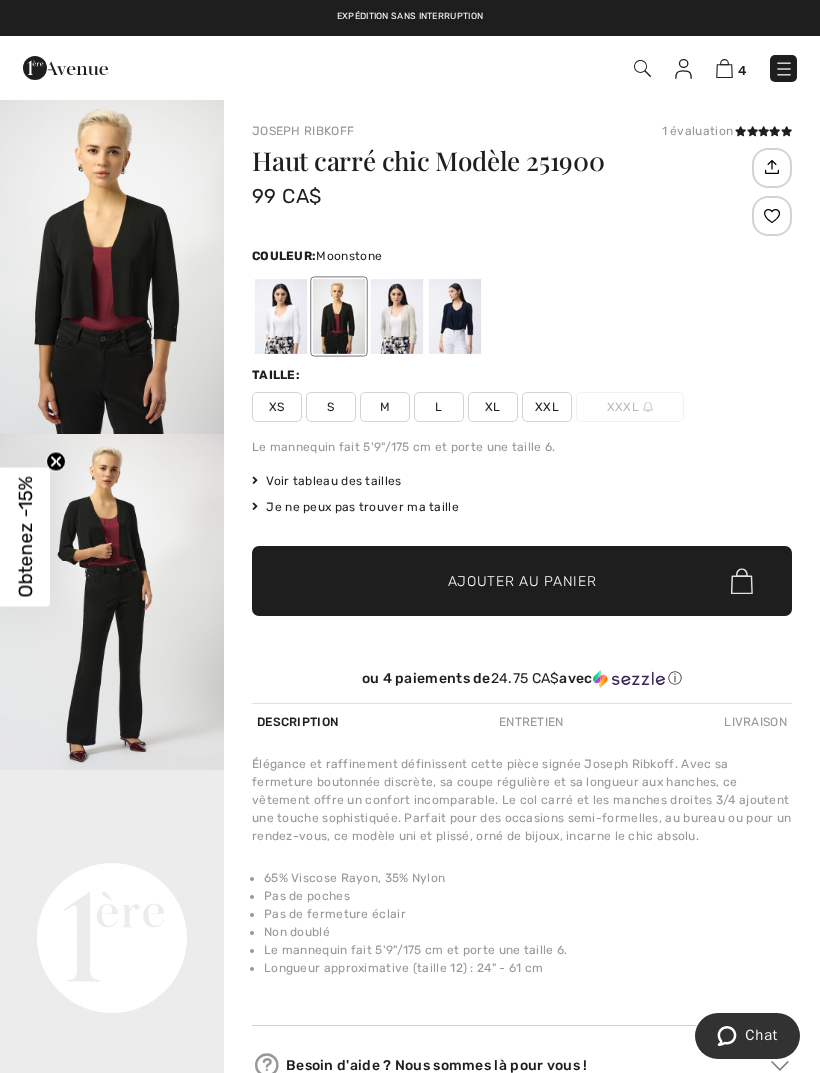 click at bounding box center (397, 316) 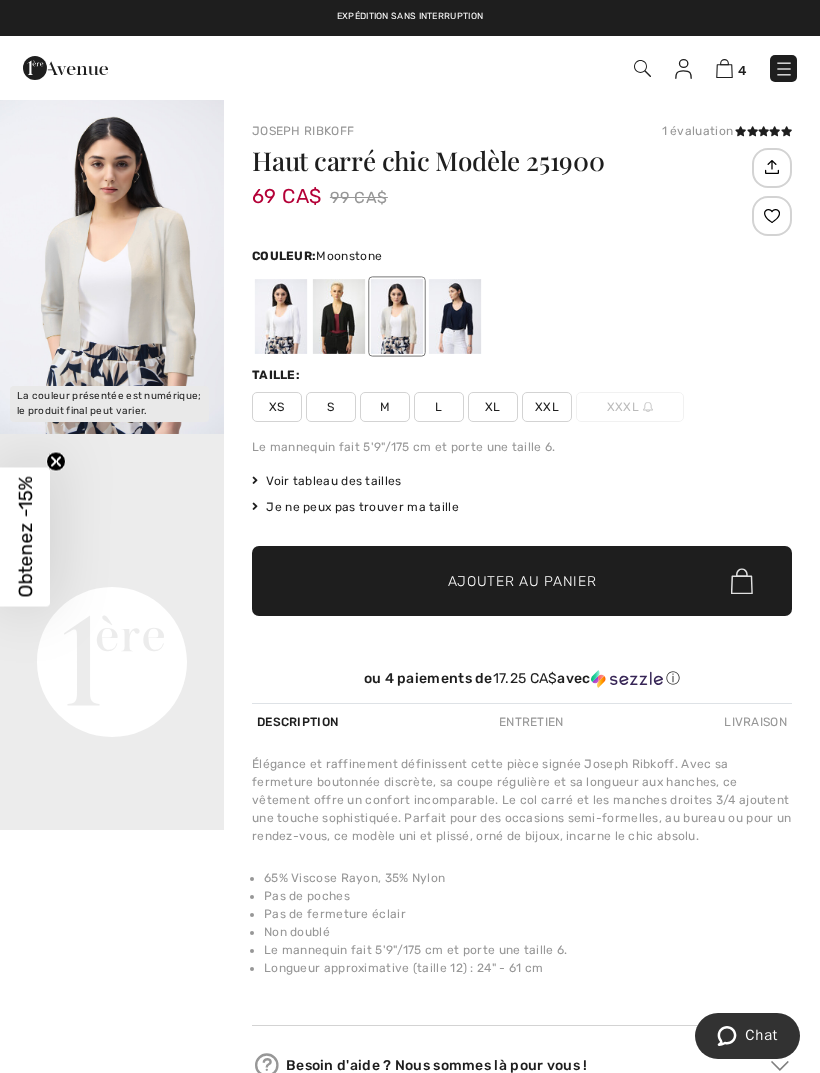 click at bounding box center [455, 316] 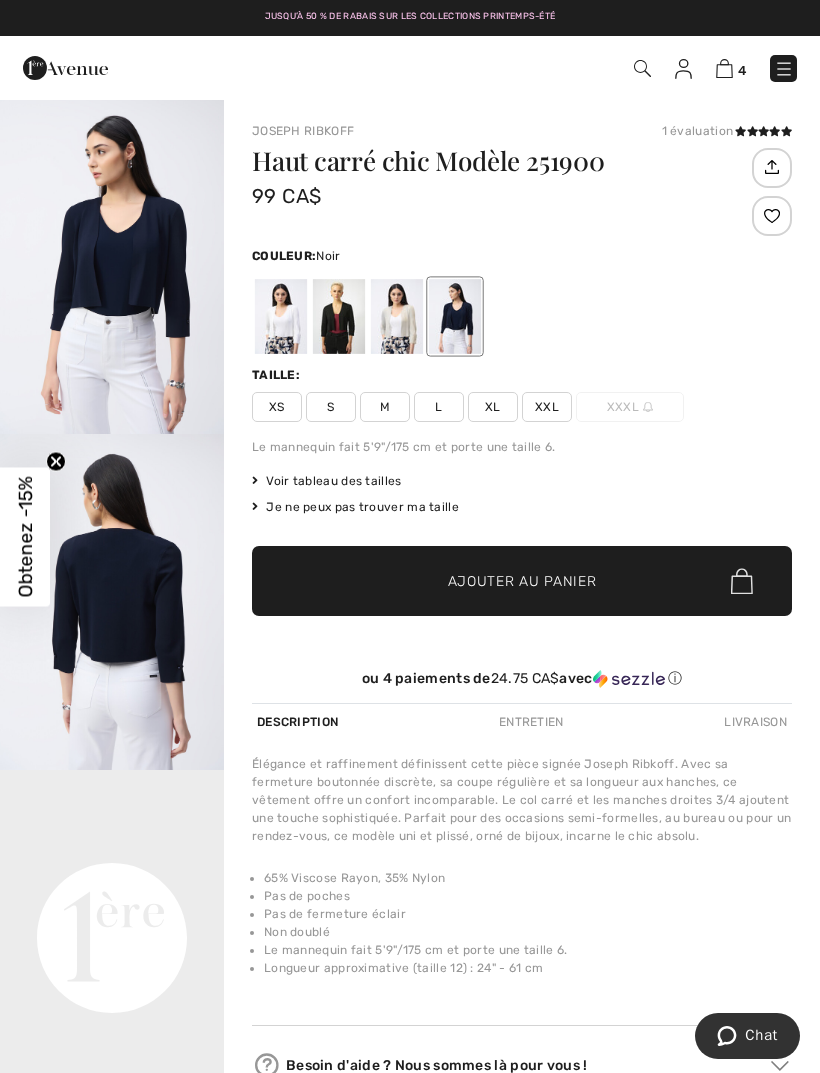 click at bounding box center [339, 316] 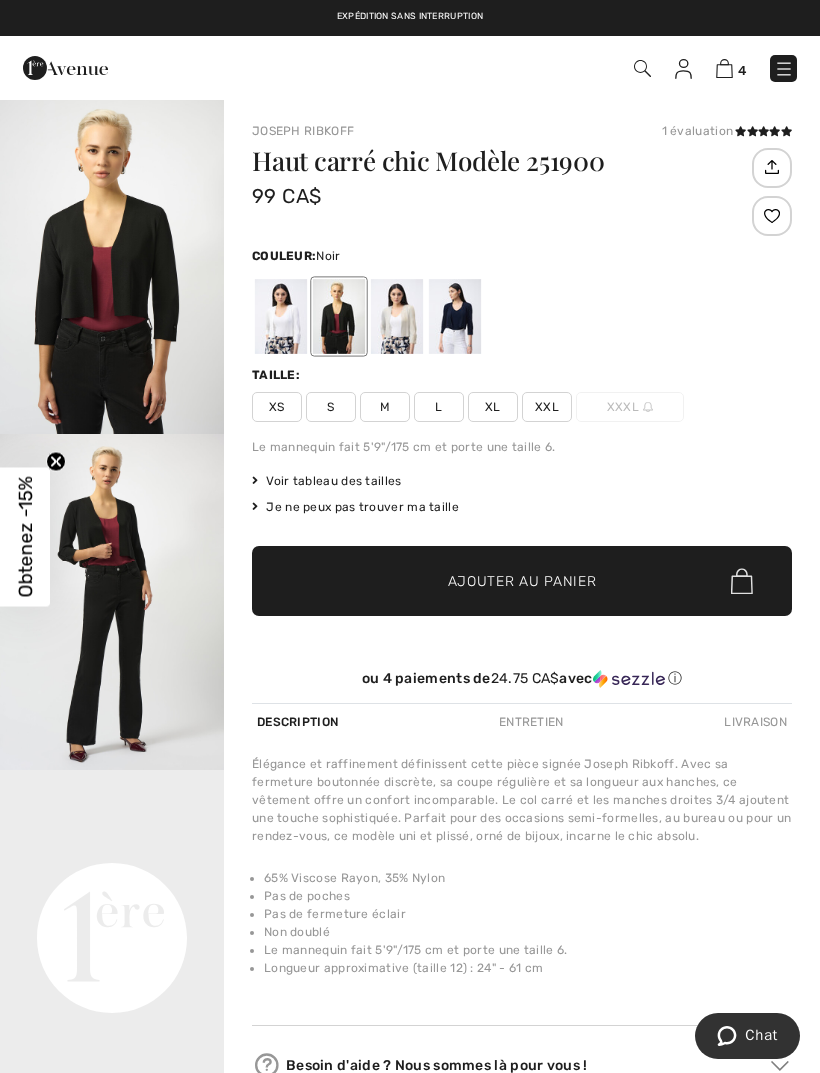 click at bounding box center [724, 68] 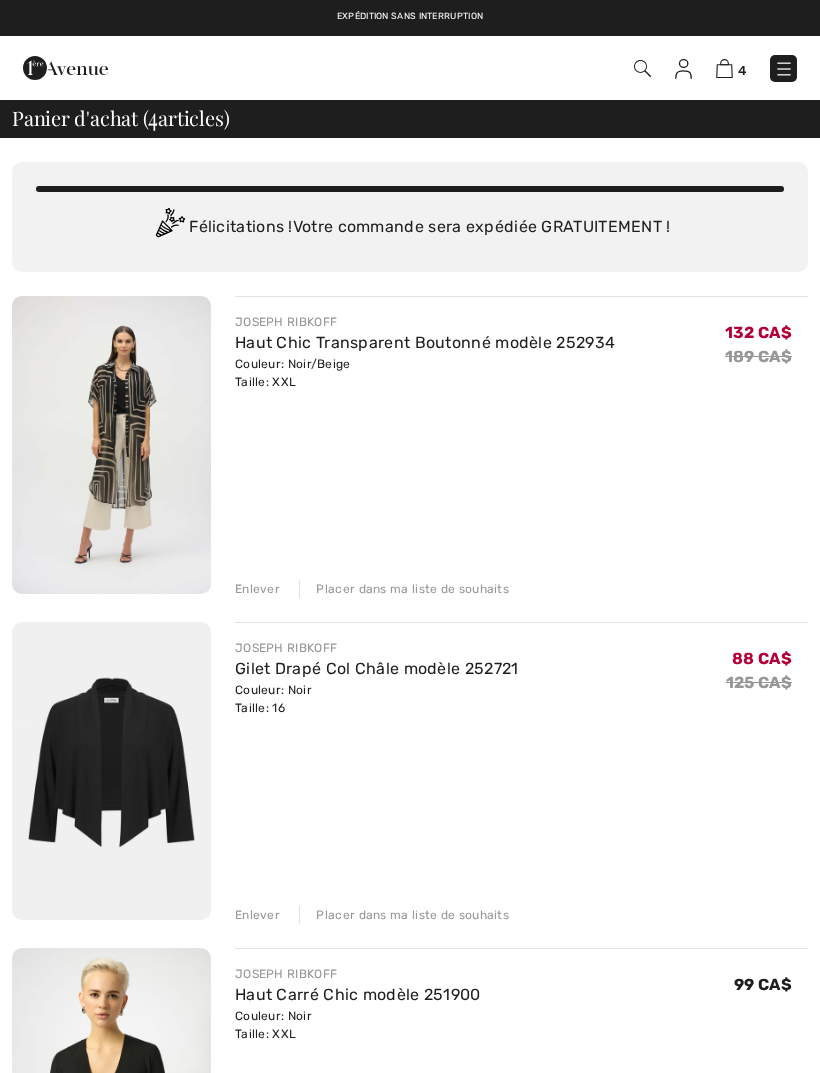 scroll, scrollTop: 0, scrollLeft: 0, axis: both 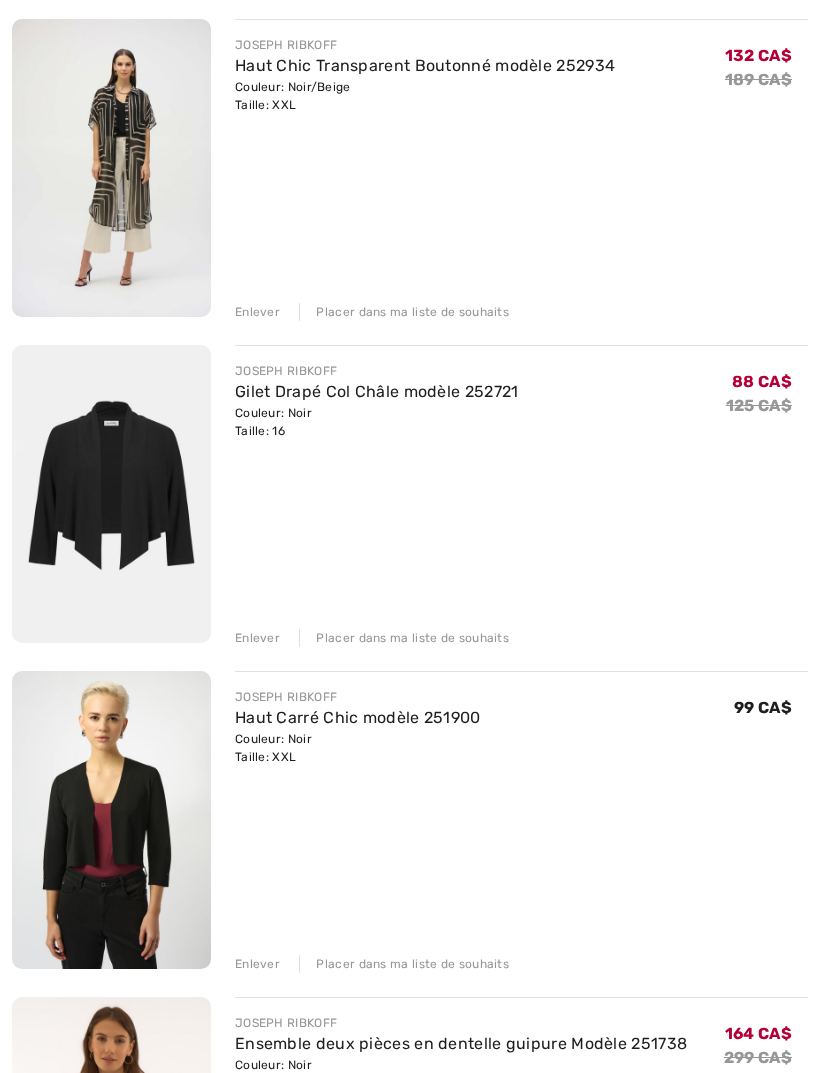 click at bounding box center [111, 494] 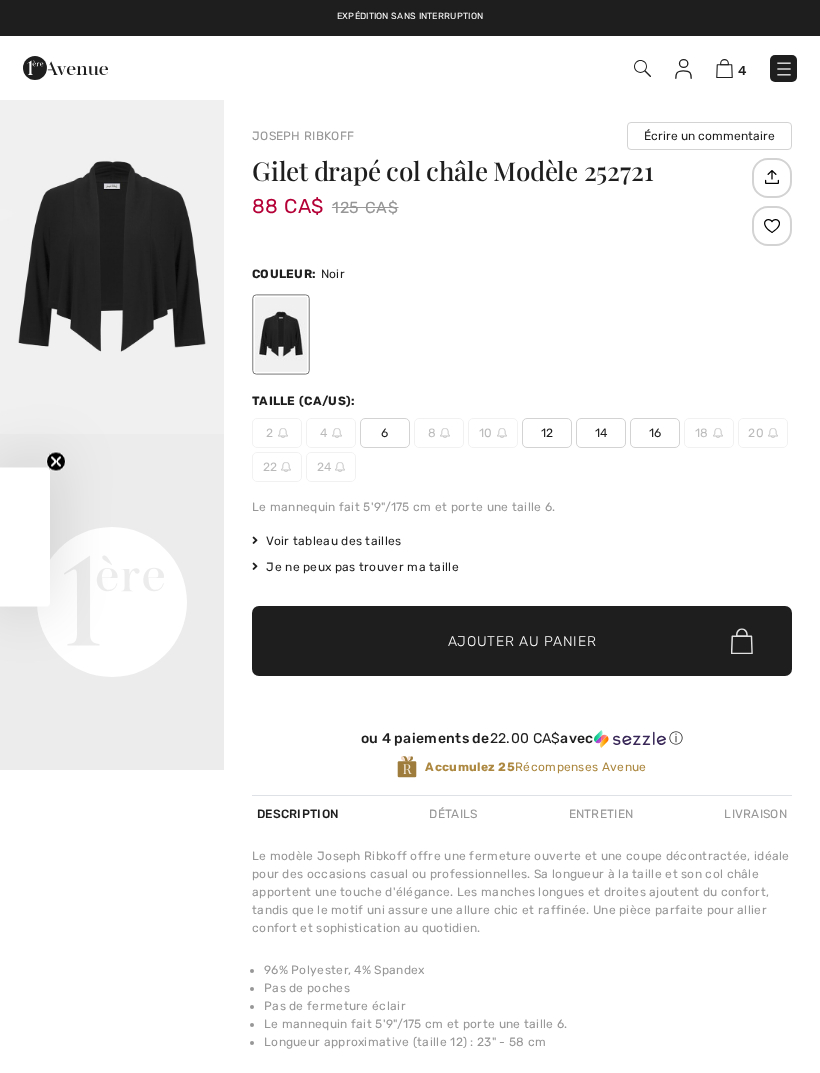 checkbox on "true" 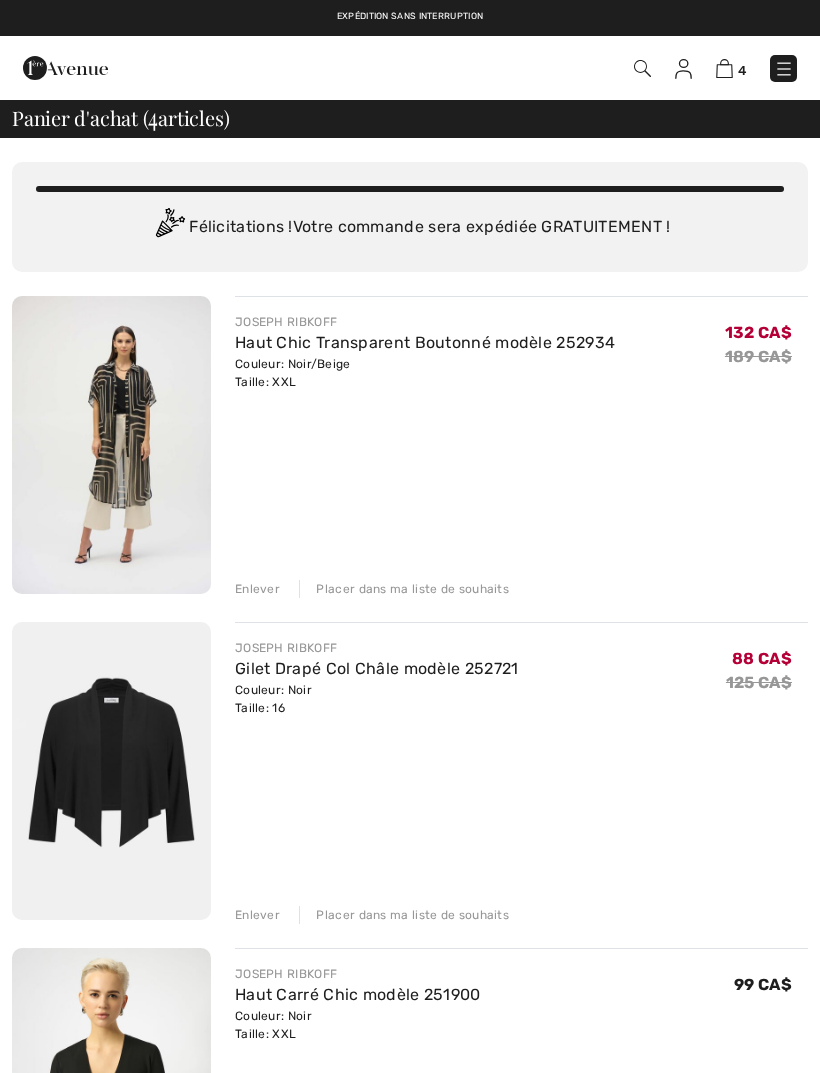 scroll, scrollTop: 341, scrollLeft: 0, axis: vertical 